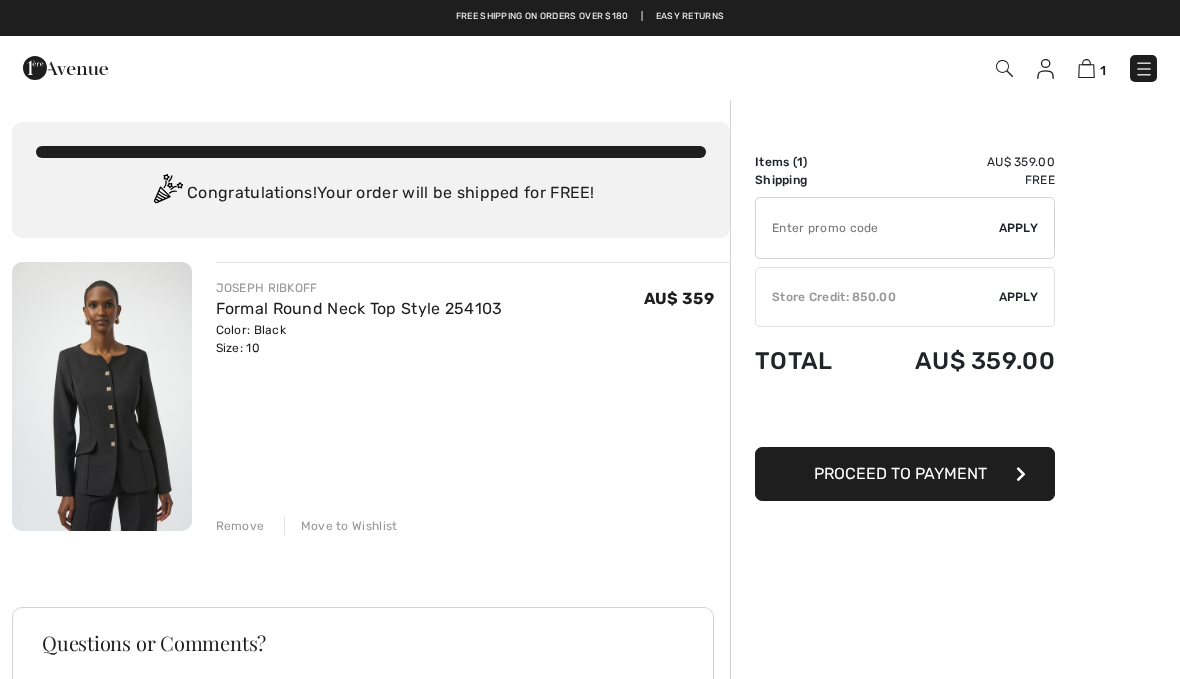 scroll, scrollTop: 0, scrollLeft: 0, axis: both 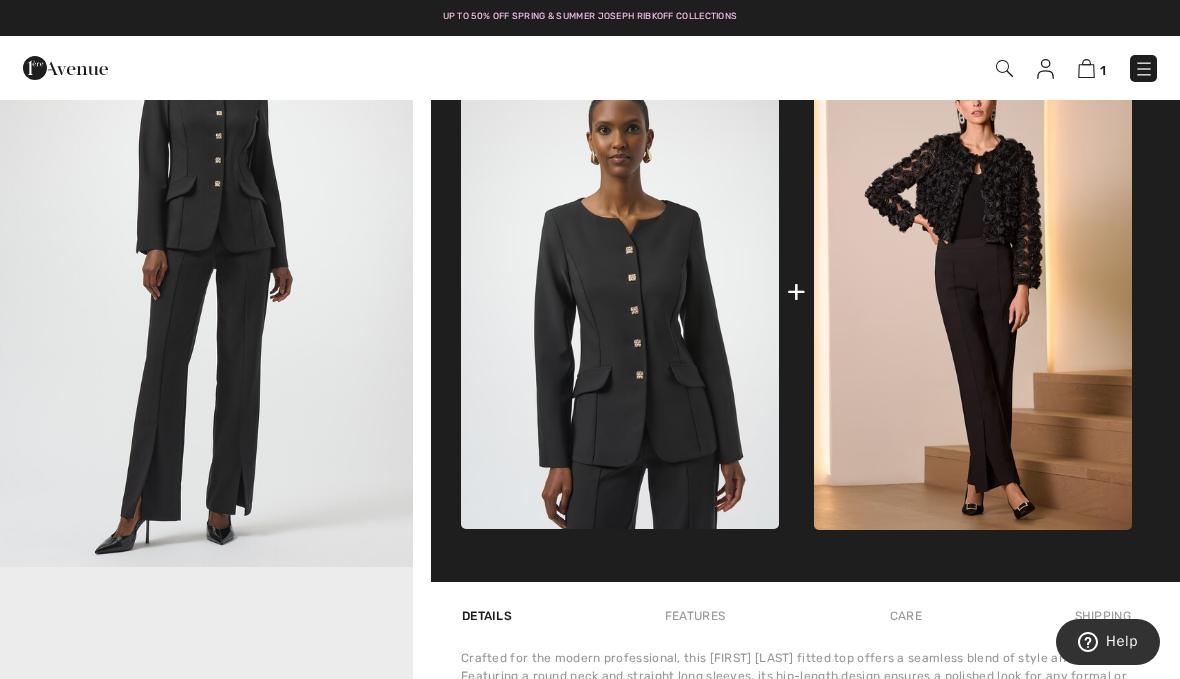 click at bounding box center [973, 291] 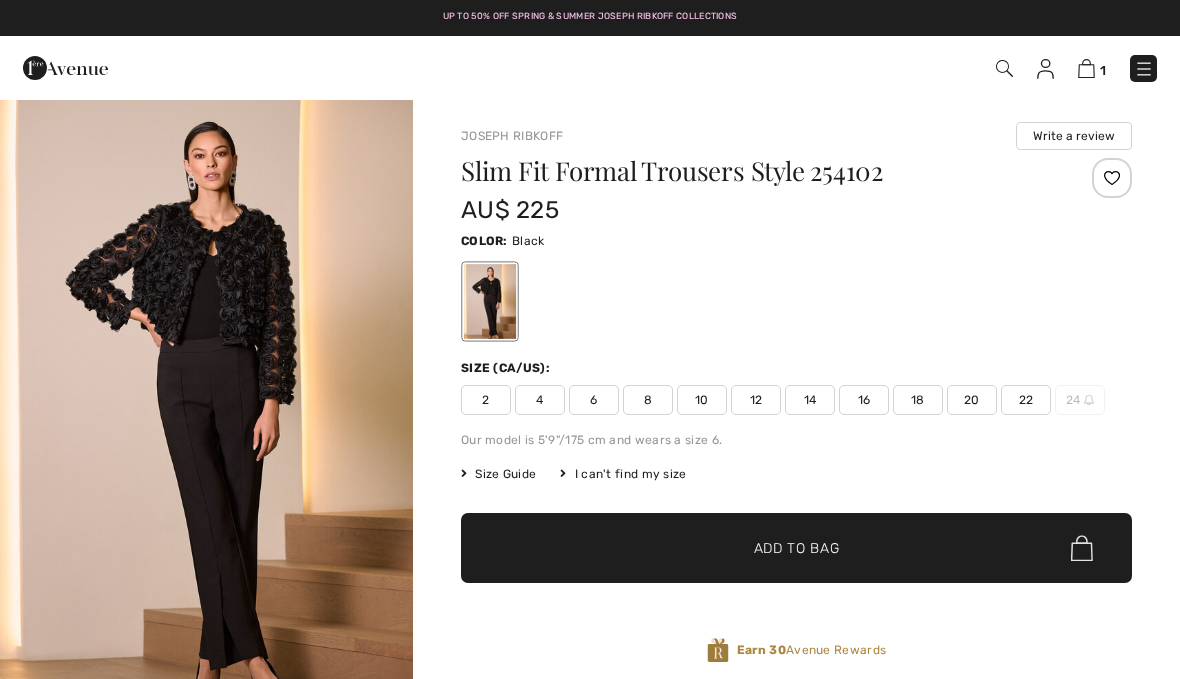 scroll, scrollTop: 0, scrollLeft: 0, axis: both 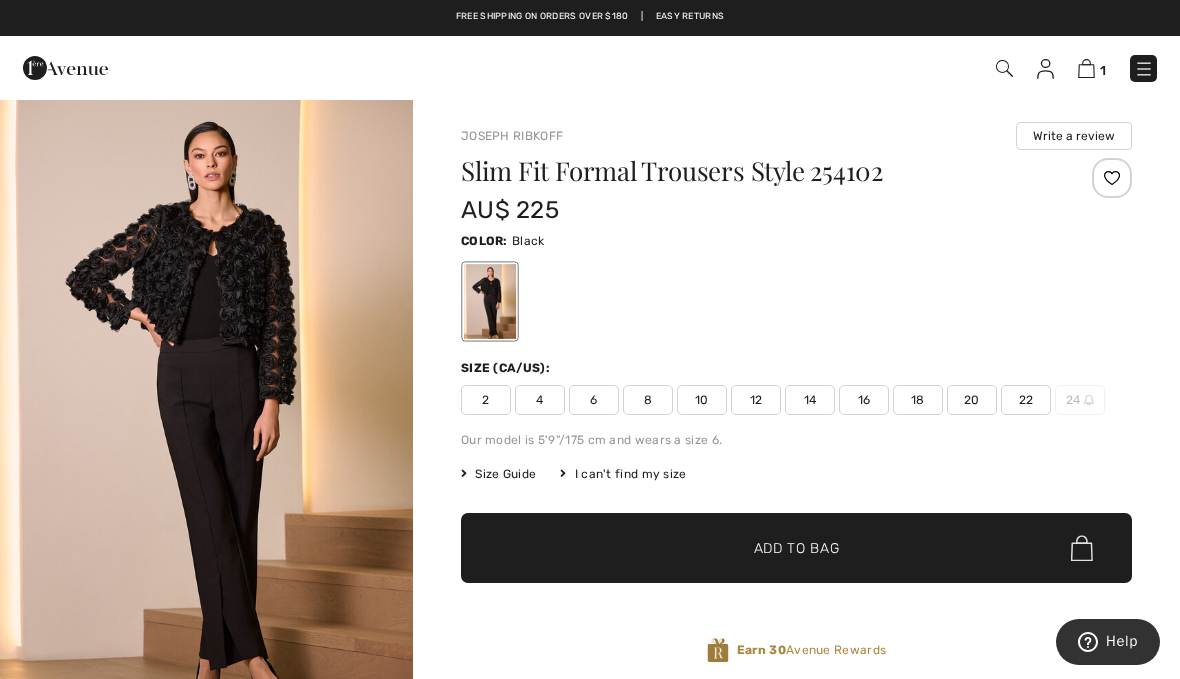 click at bounding box center (65, 68) 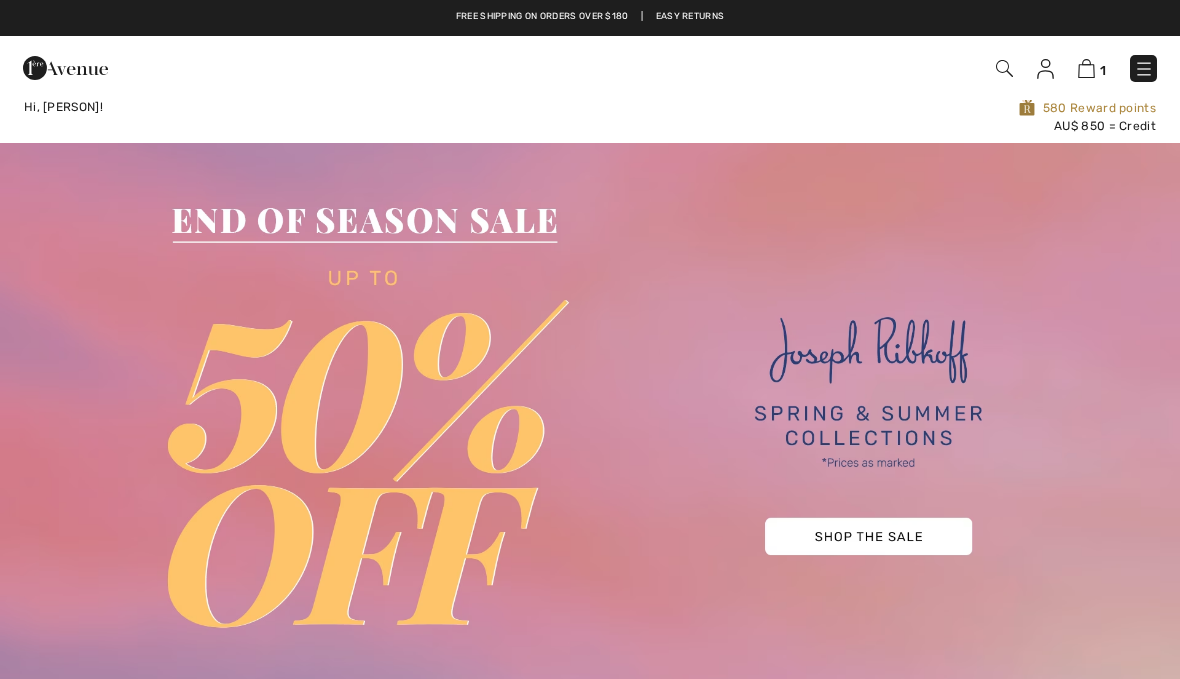 scroll, scrollTop: 0, scrollLeft: 0, axis: both 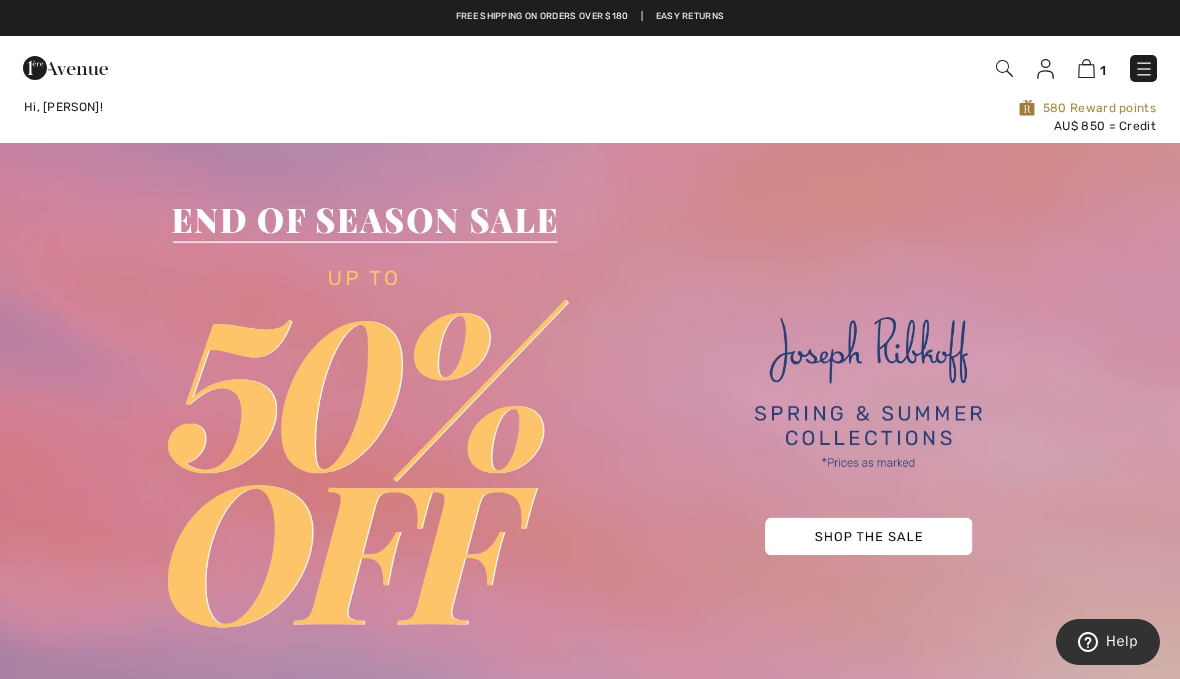 click at bounding box center [1004, 68] 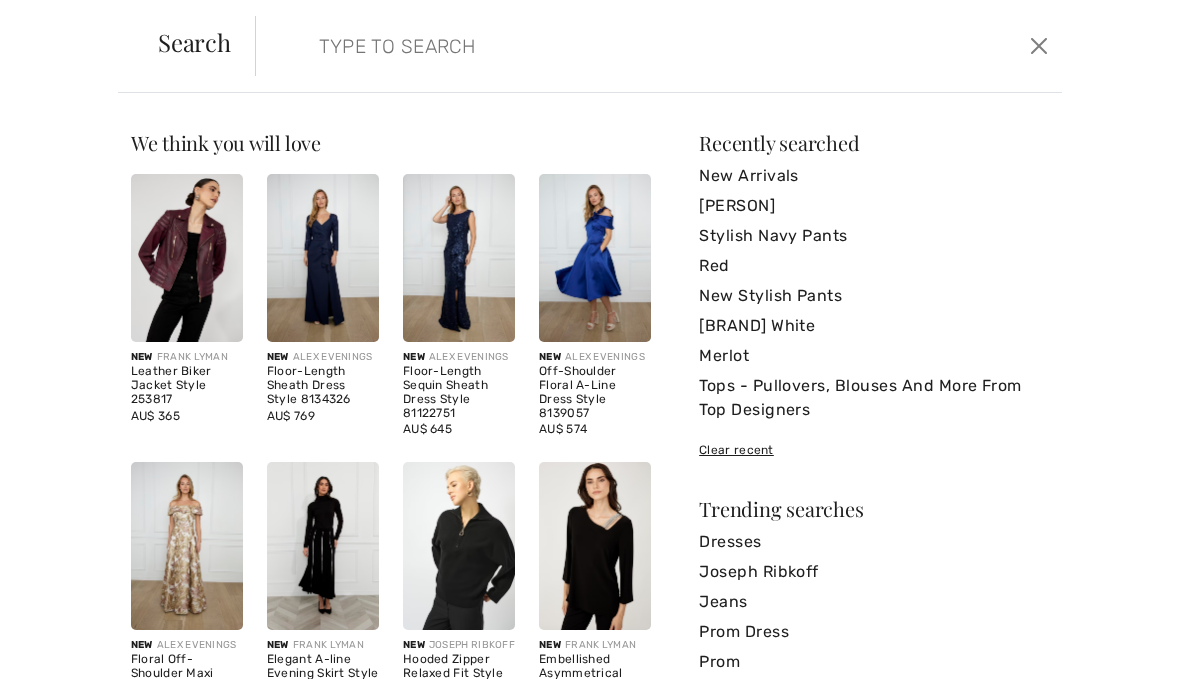click at bounding box center [574, 46] 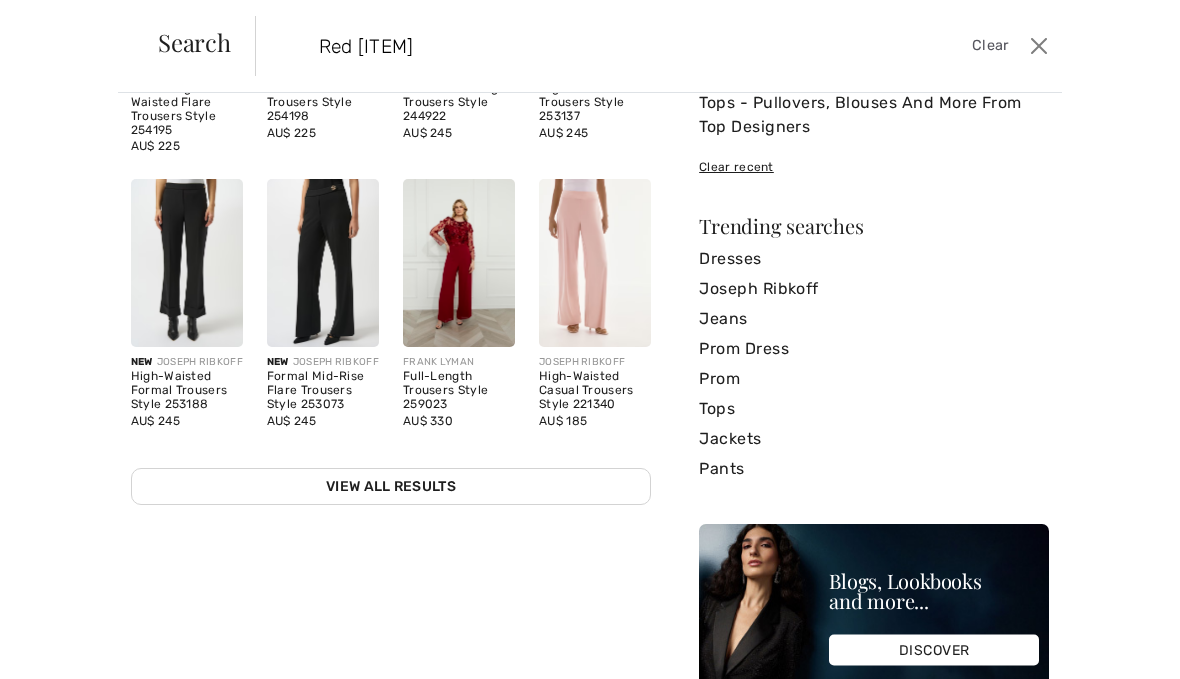 scroll, scrollTop: 286, scrollLeft: 0, axis: vertical 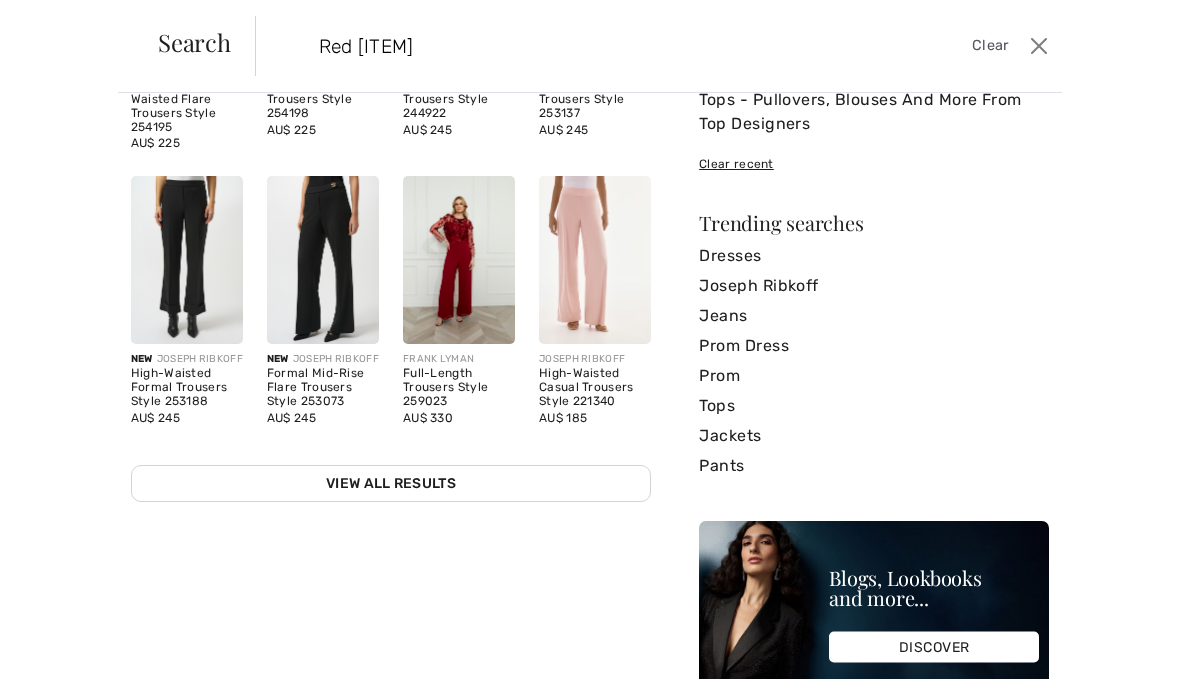 type on "Red trousers" 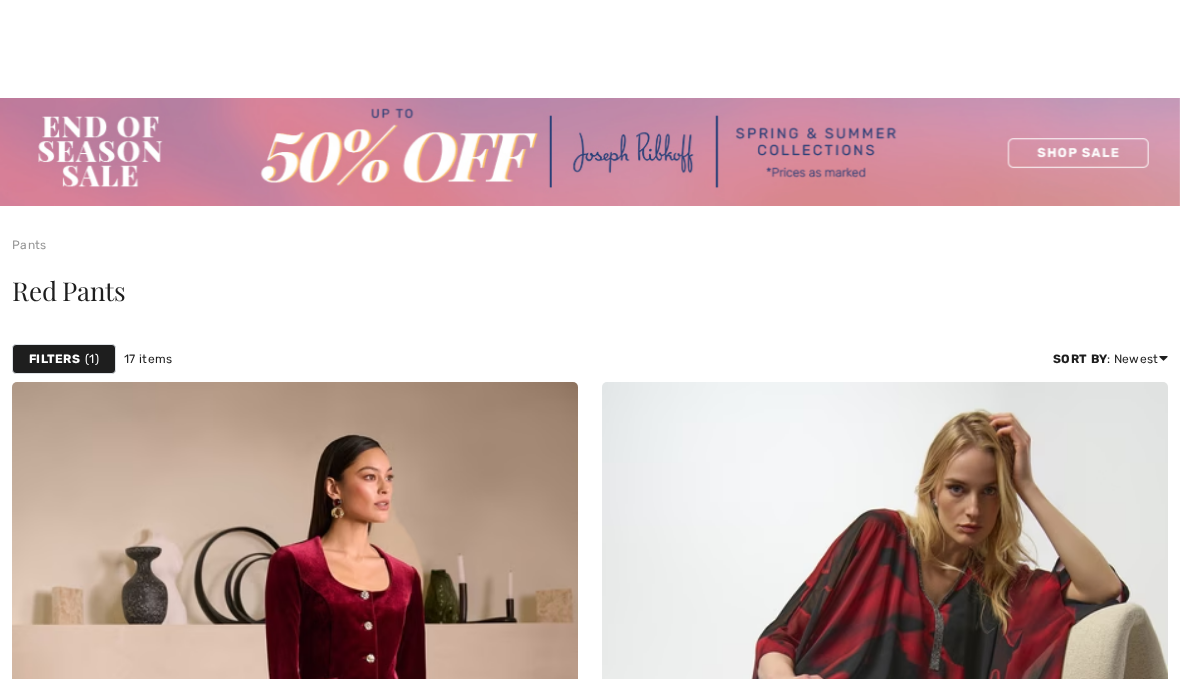 scroll, scrollTop: 289, scrollLeft: 0, axis: vertical 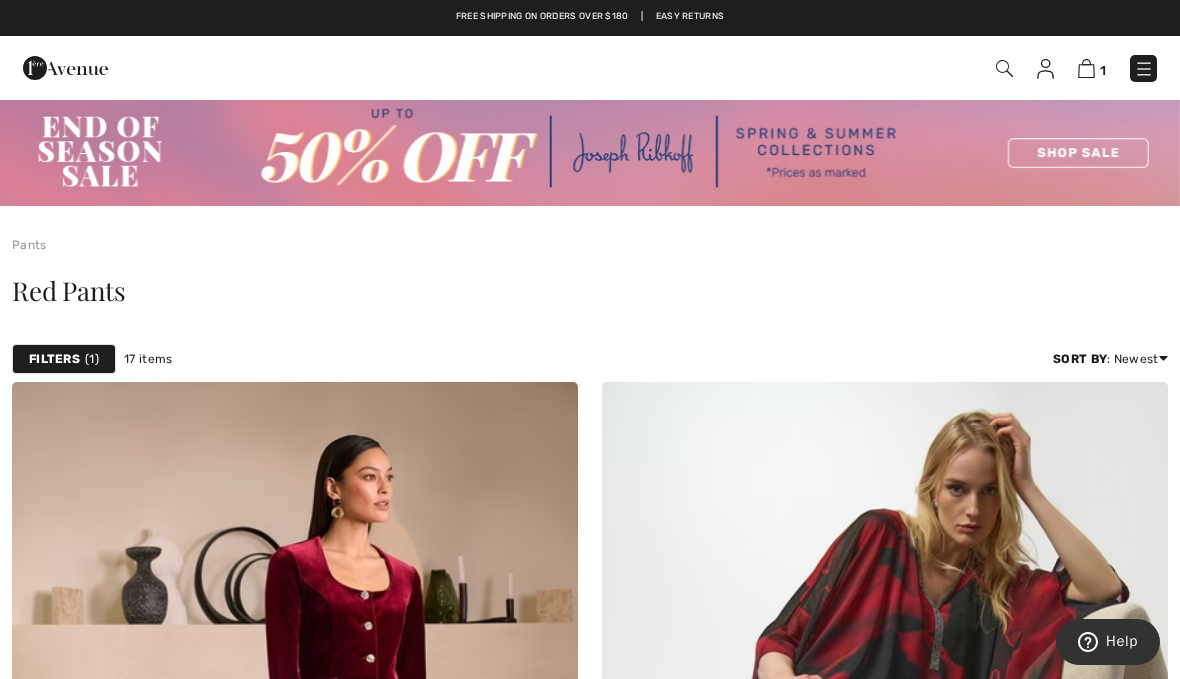 click on "Filters 1" at bounding box center [64, 359] 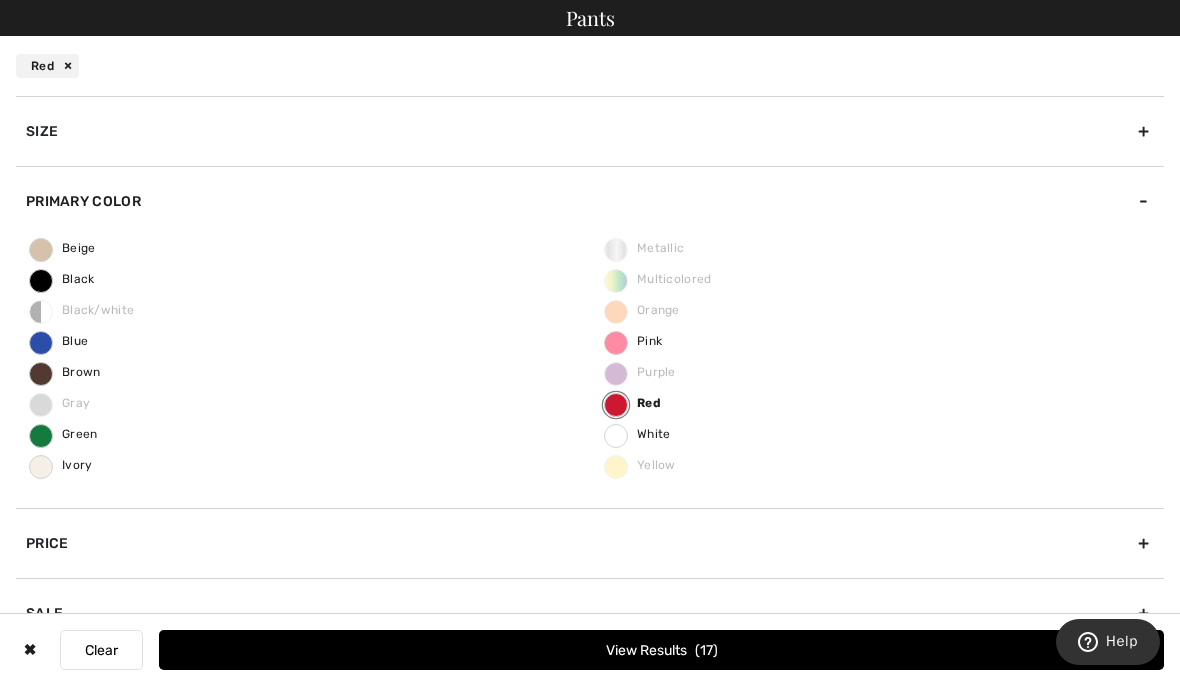 click on "Pants" at bounding box center [590, 18] 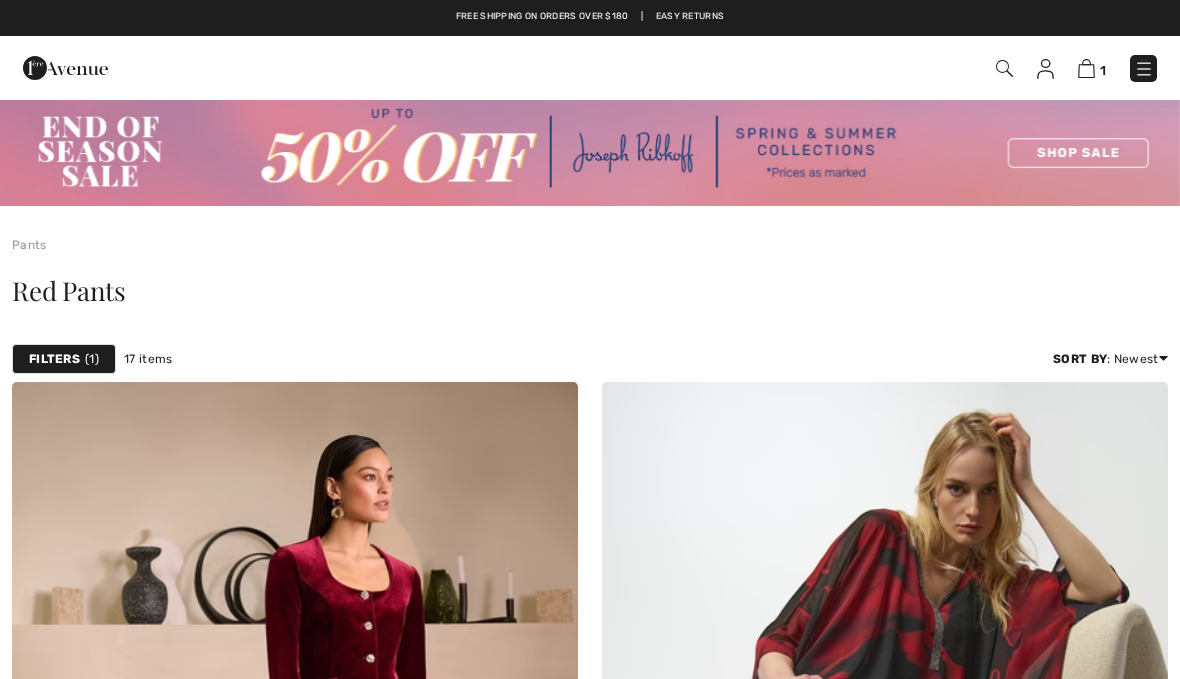 scroll, scrollTop: 0, scrollLeft: 0, axis: both 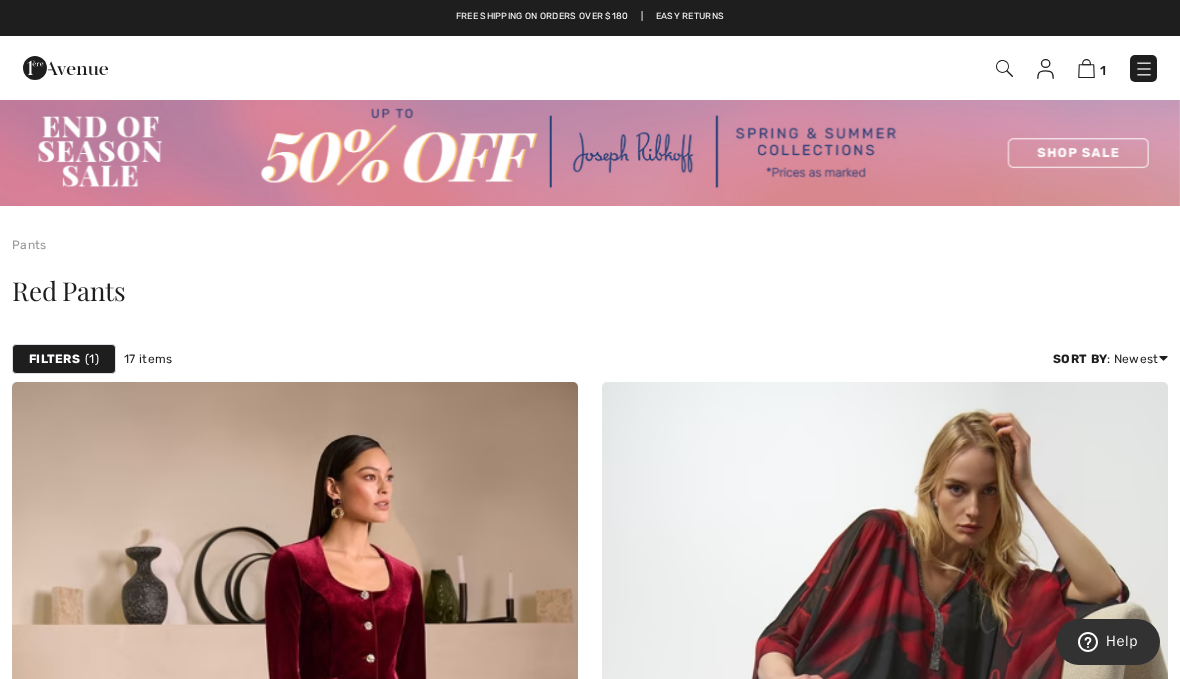 click on "Red Pants" at bounding box center [590, 291] 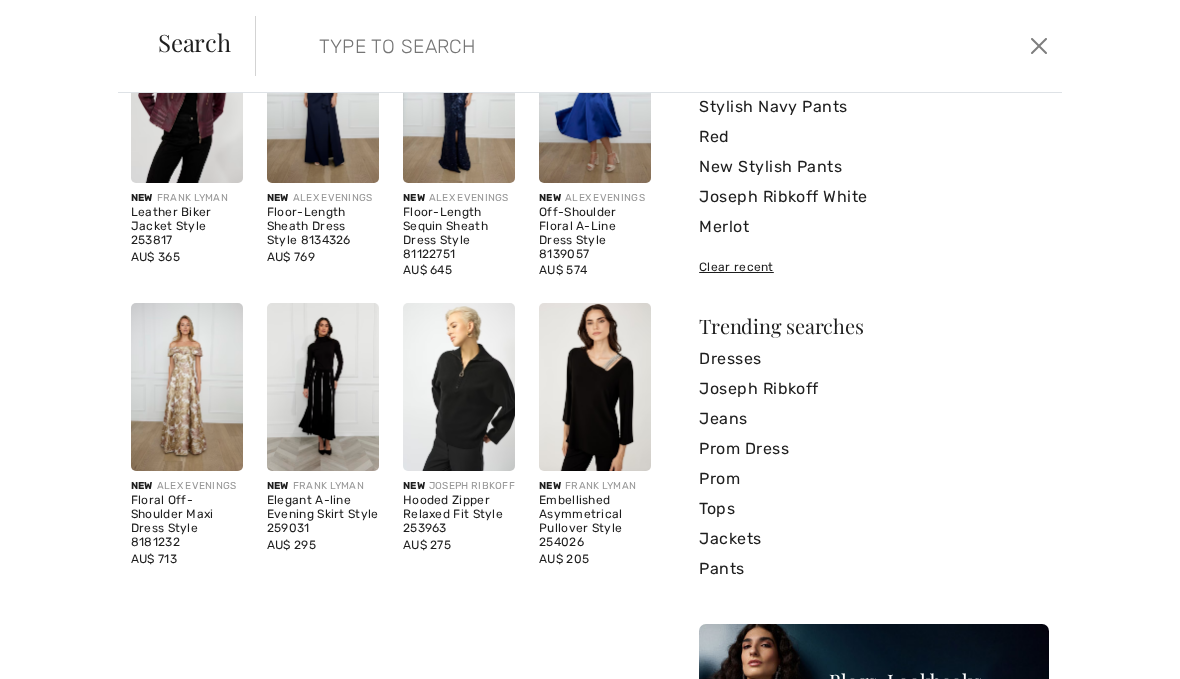 scroll, scrollTop: 167, scrollLeft: 0, axis: vertical 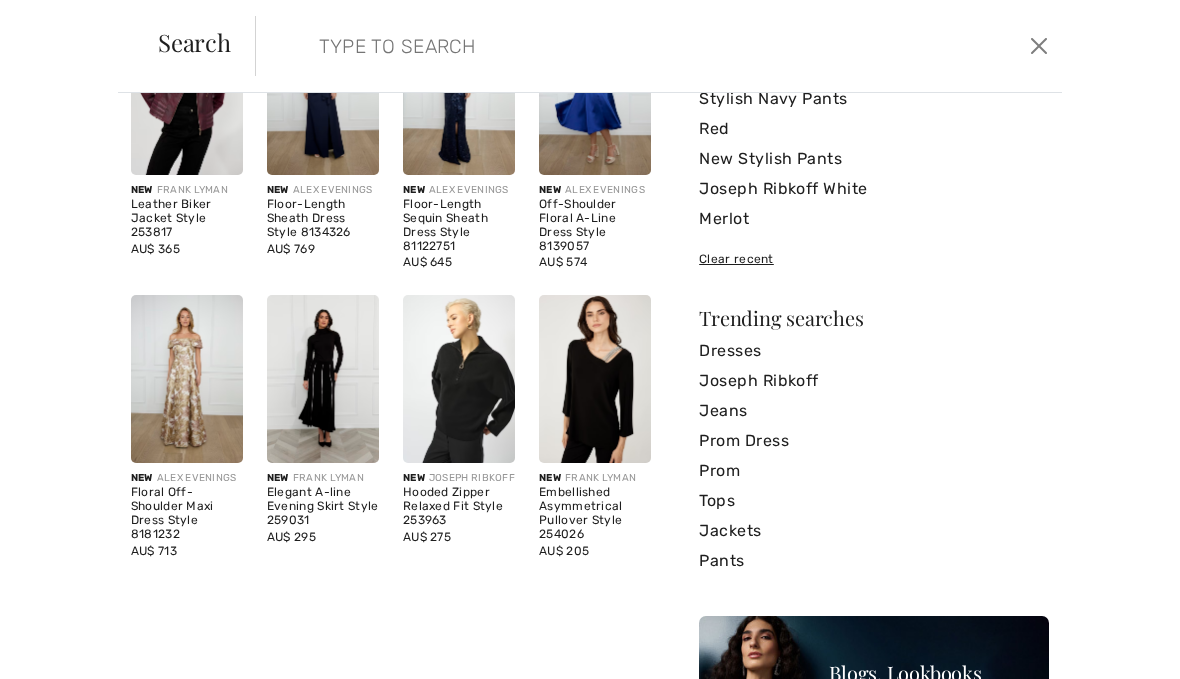 click on "Jackets" at bounding box center [874, 531] 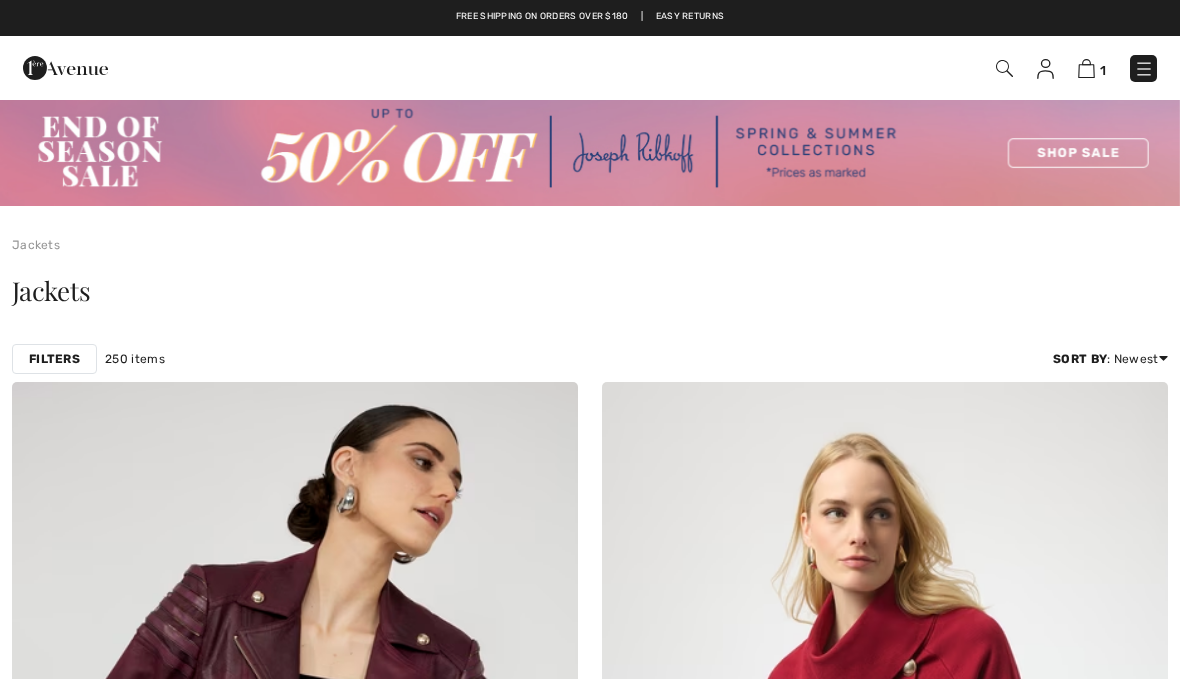 scroll, scrollTop: 0, scrollLeft: 0, axis: both 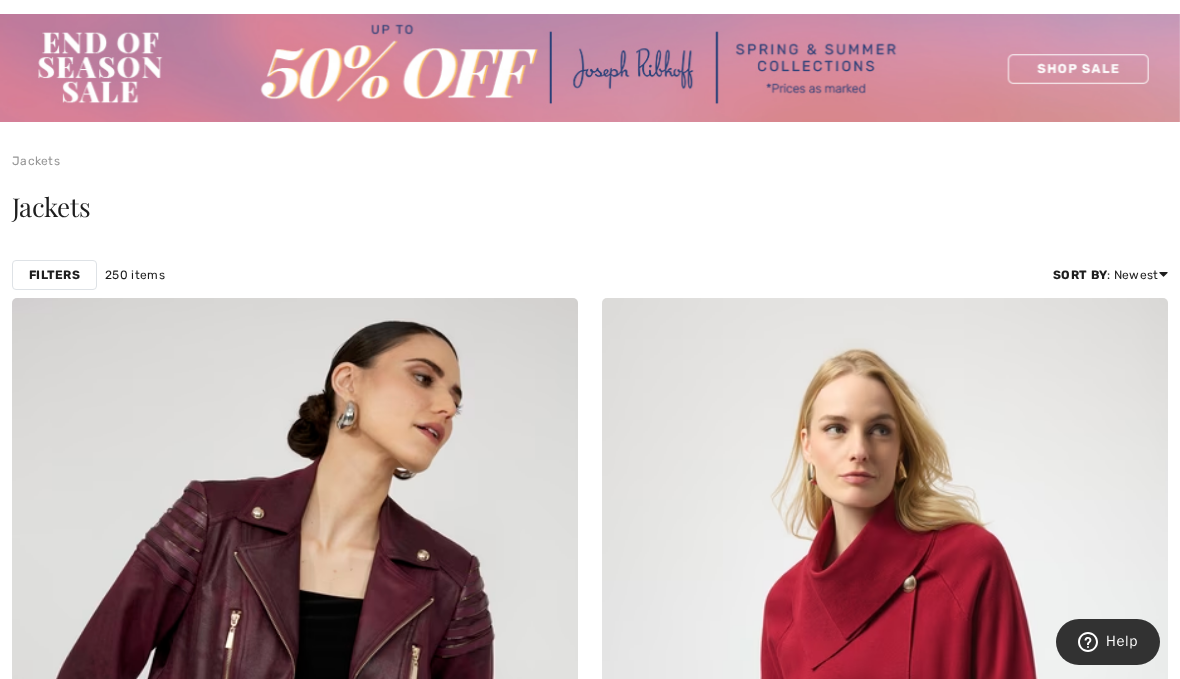 click on "Filters" at bounding box center (54, 275) 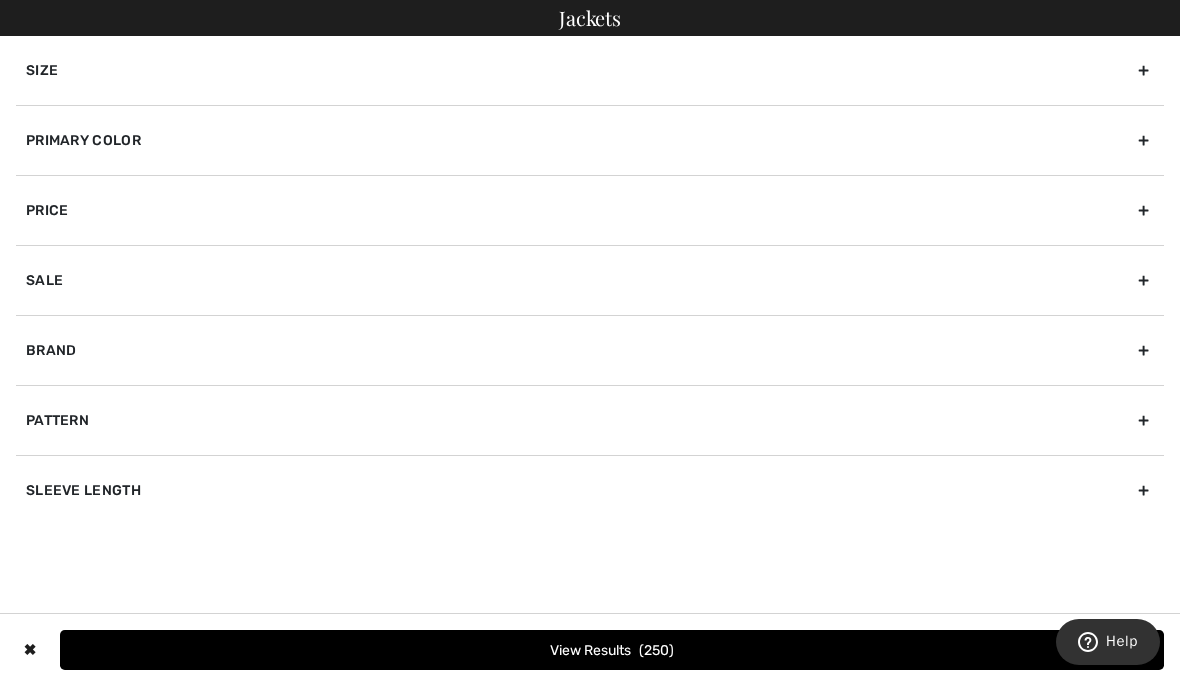 click on "Primary Color" at bounding box center [590, 140] 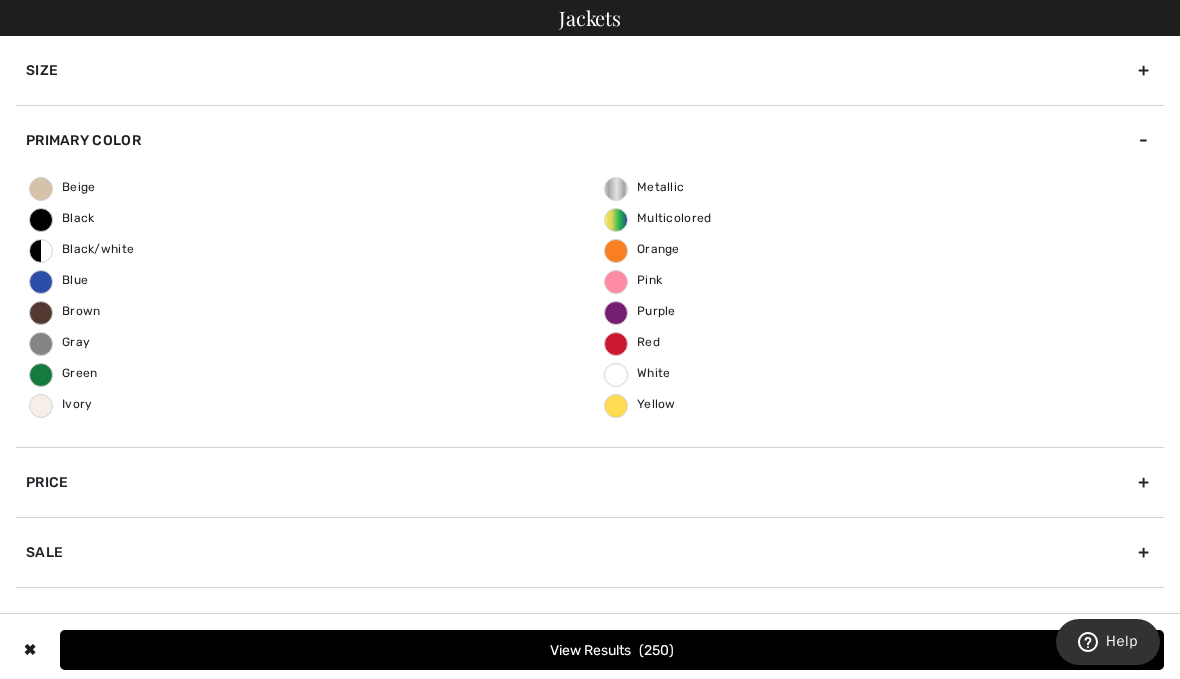 click on "Red" at bounding box center (632, 342) 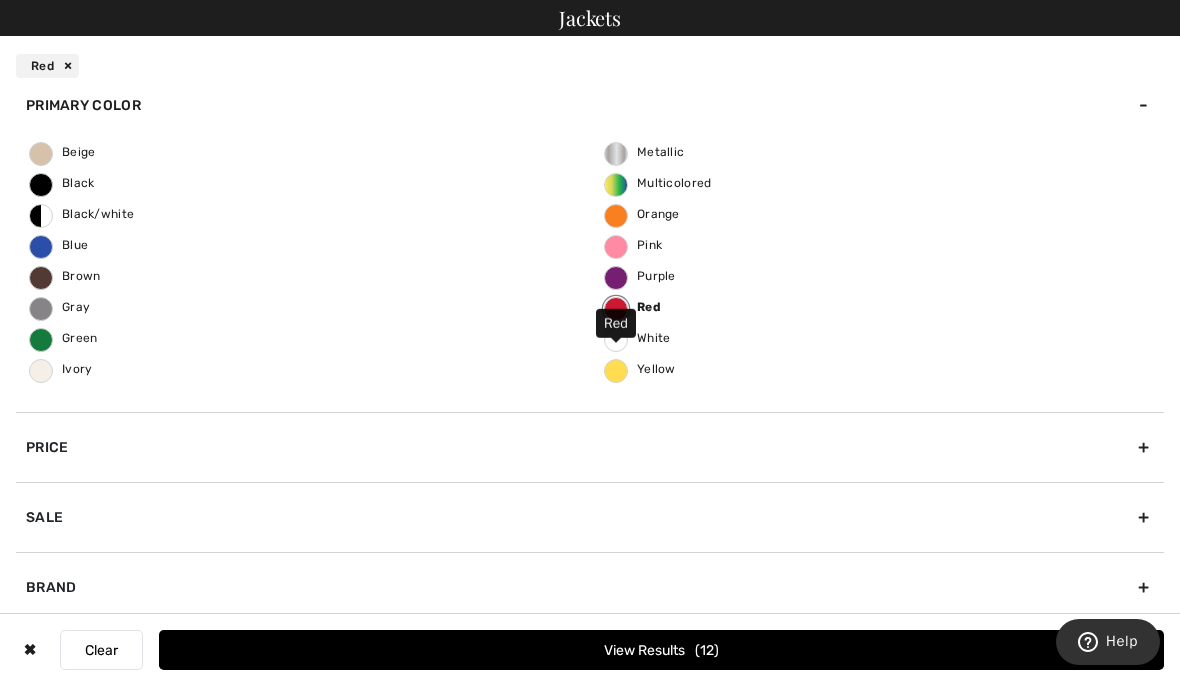 scroll, scrollTop: 99, scrollLeft: 0, axis: vertical 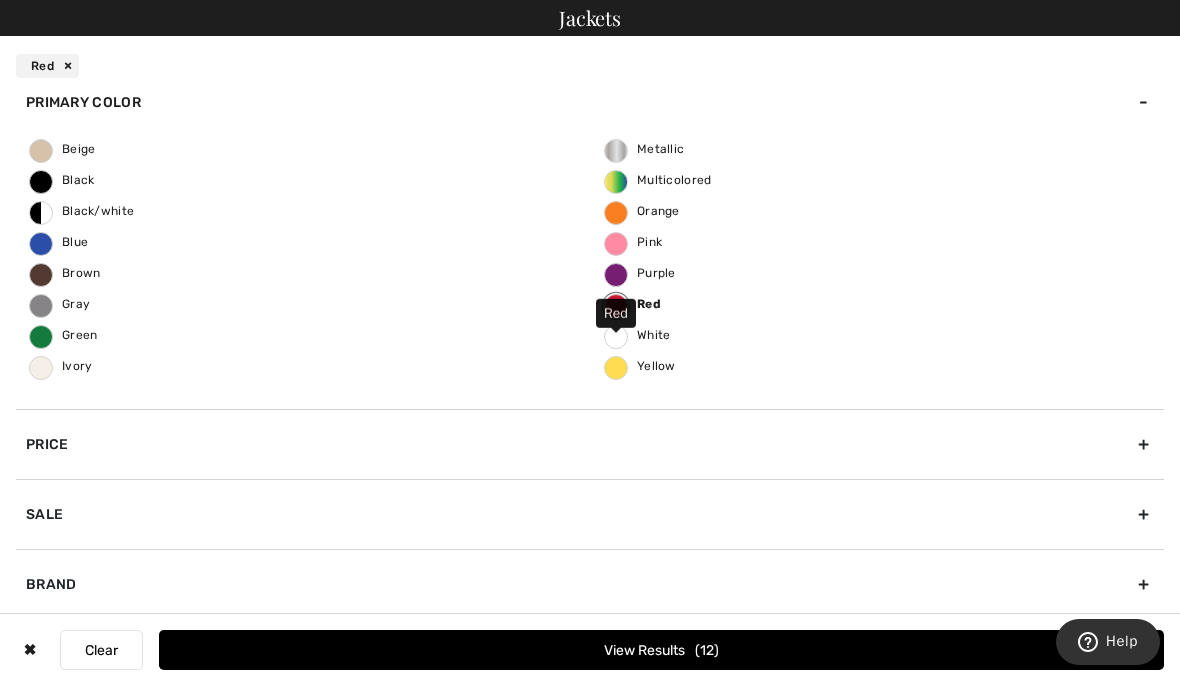click on "View Results 12" at bounding box center [661, 650] 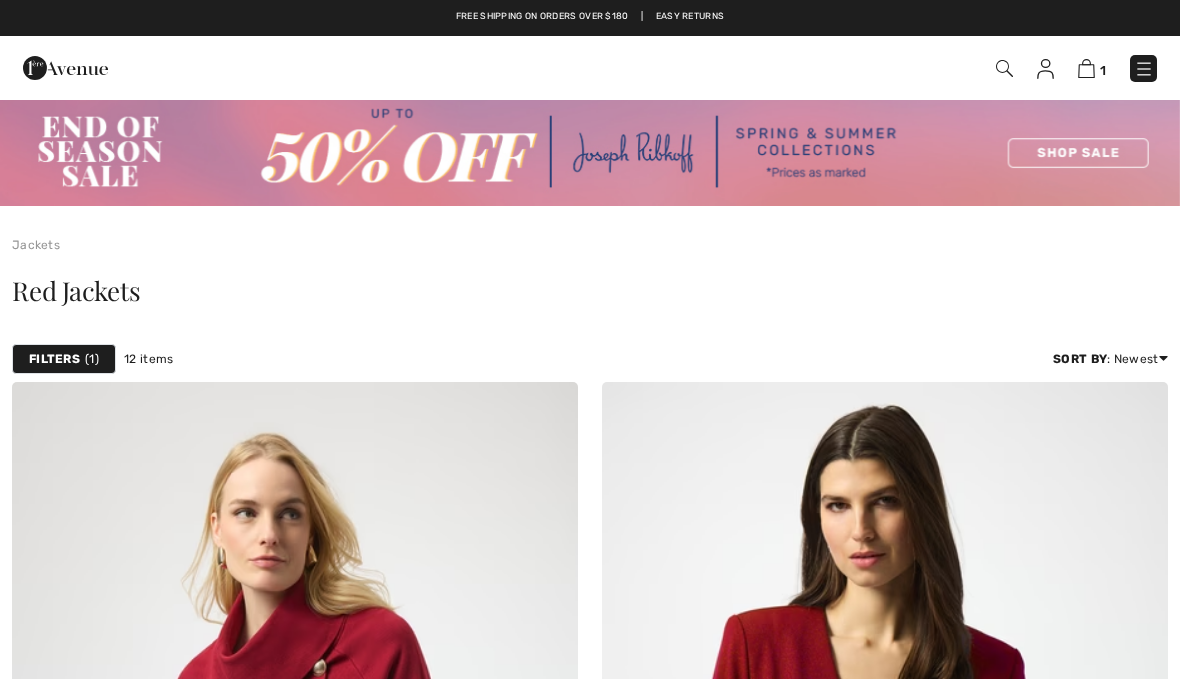 scroll, scrollTop: 0, scrollLeft: 0, axis: both 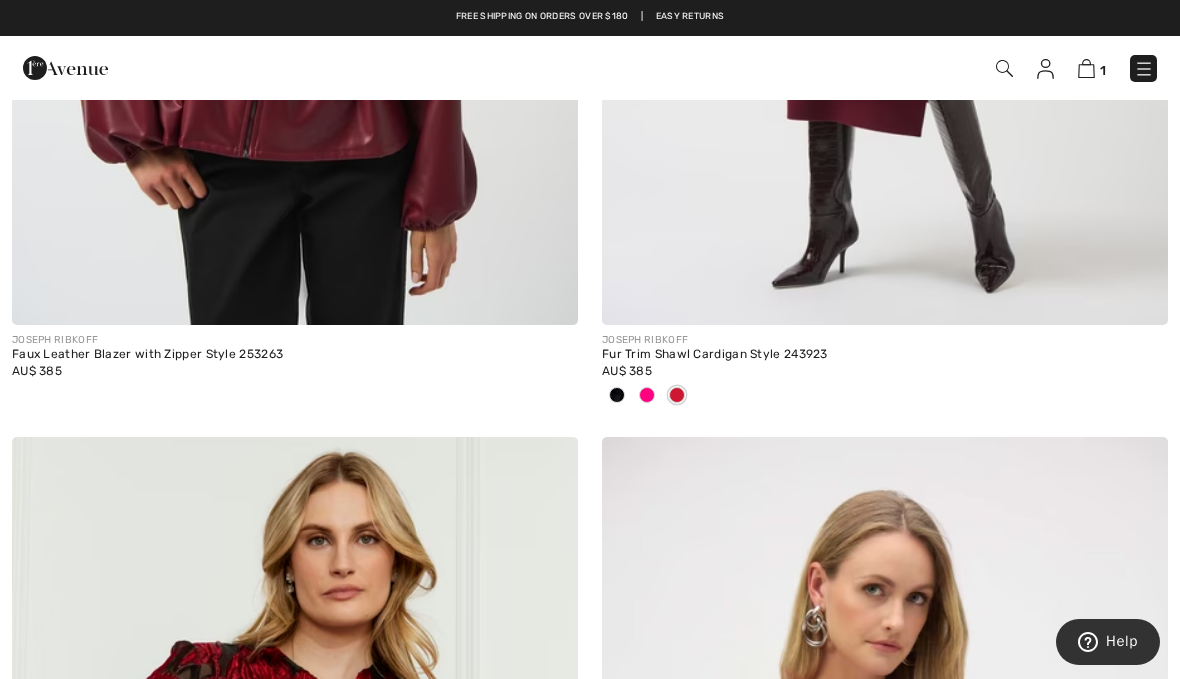 click at bounding box center [1086, 68] 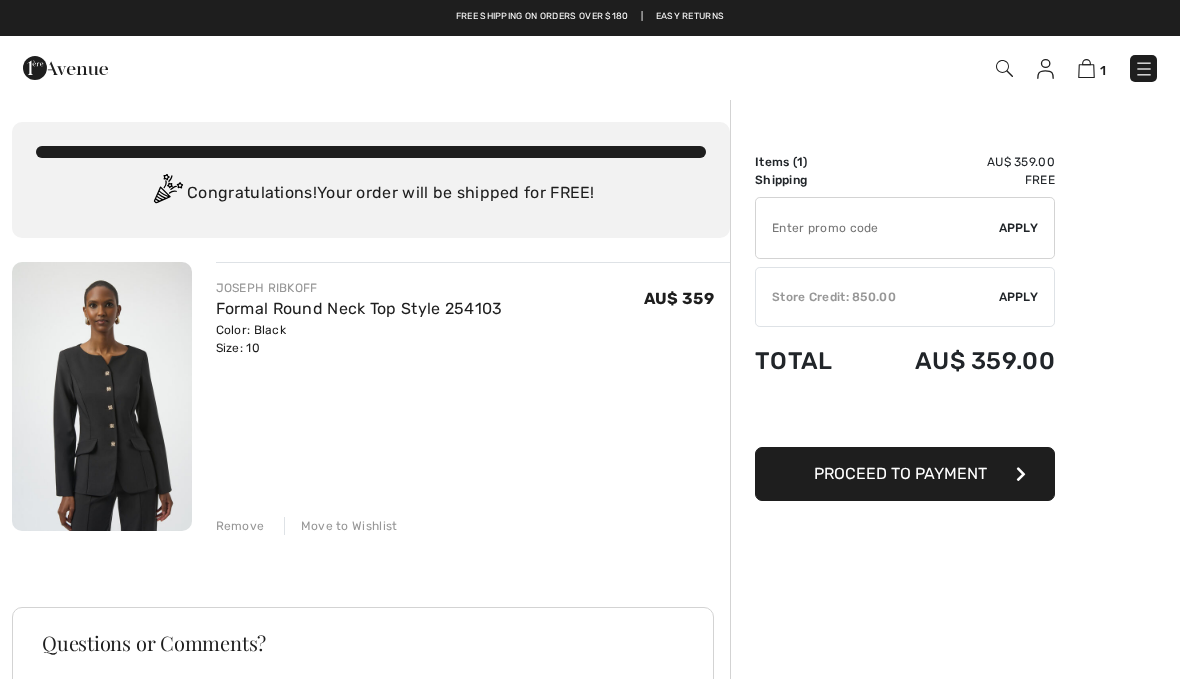 scroll, scrollTop: 0, scrollLeft: 0, axis: both 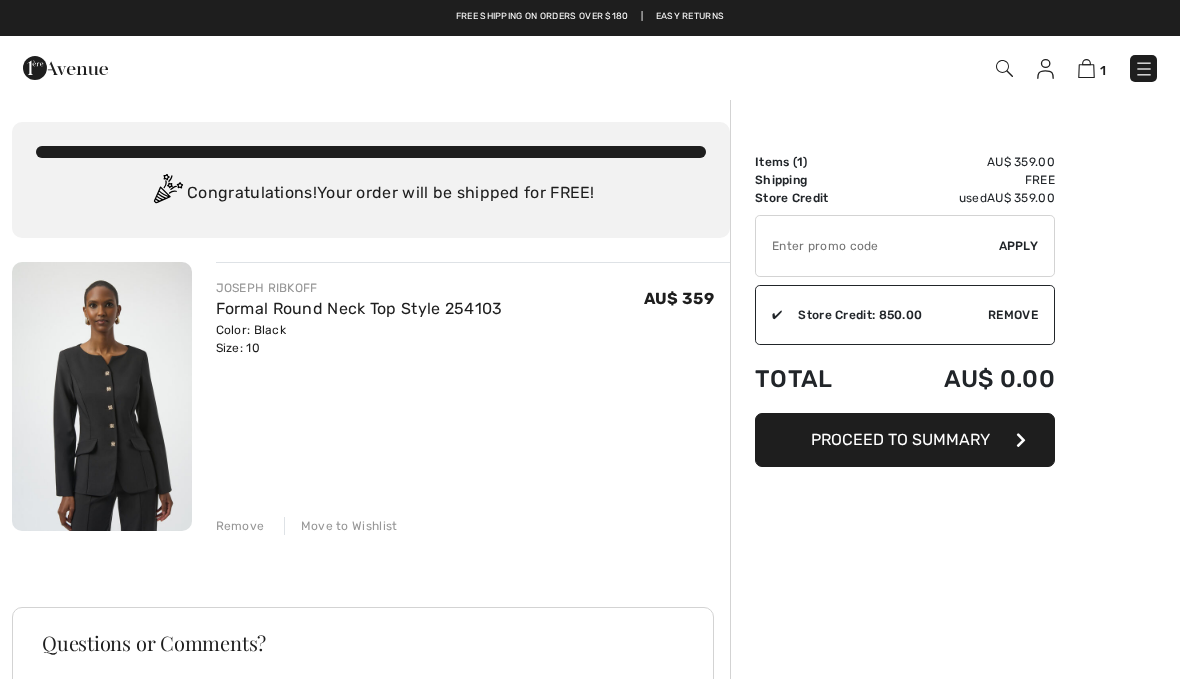 click on "Proceed to Summary" at bounding box center [900, 439] 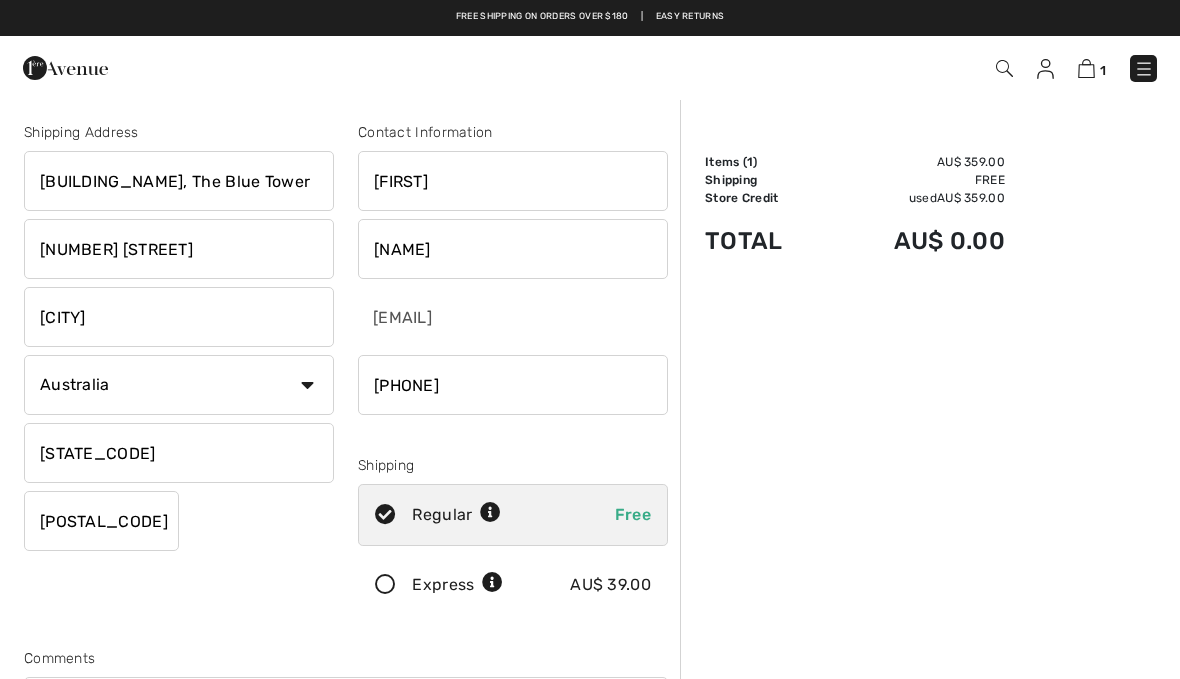 scroll, scrollTop: 0, scrollLeft: 0, axis: both 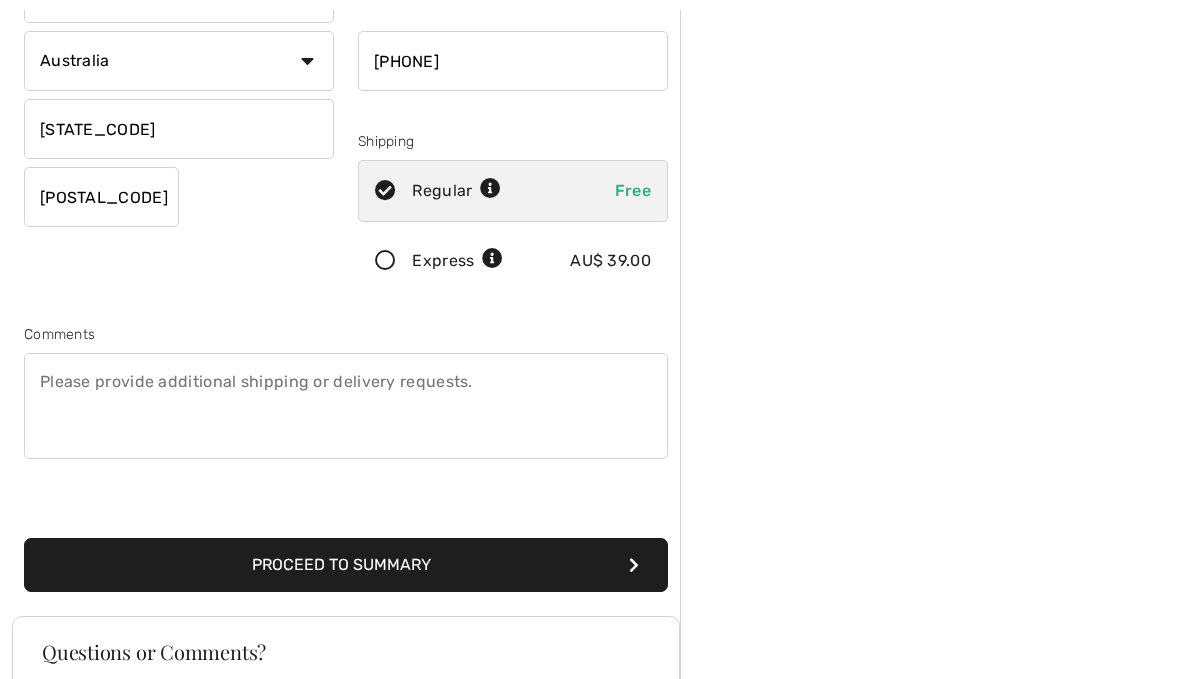 click on "Proceed to Summary" at bounding box center [346, 566] 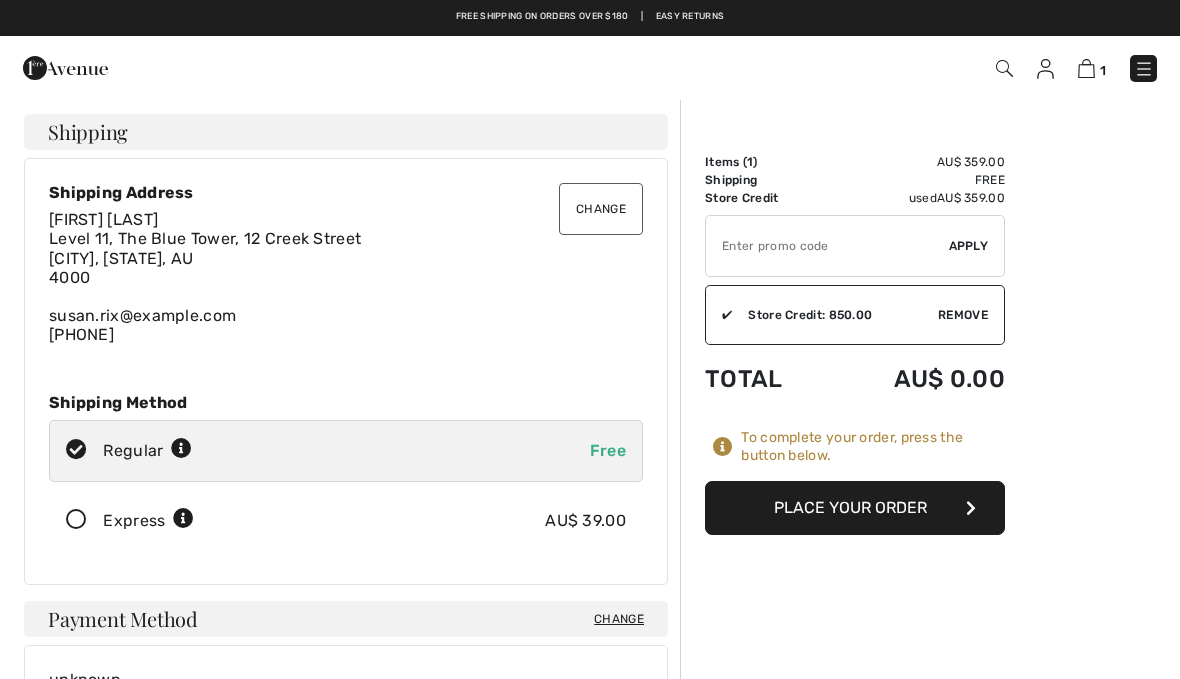 scroll, scrollTop: 0, scrollLeft: 0, axis: both 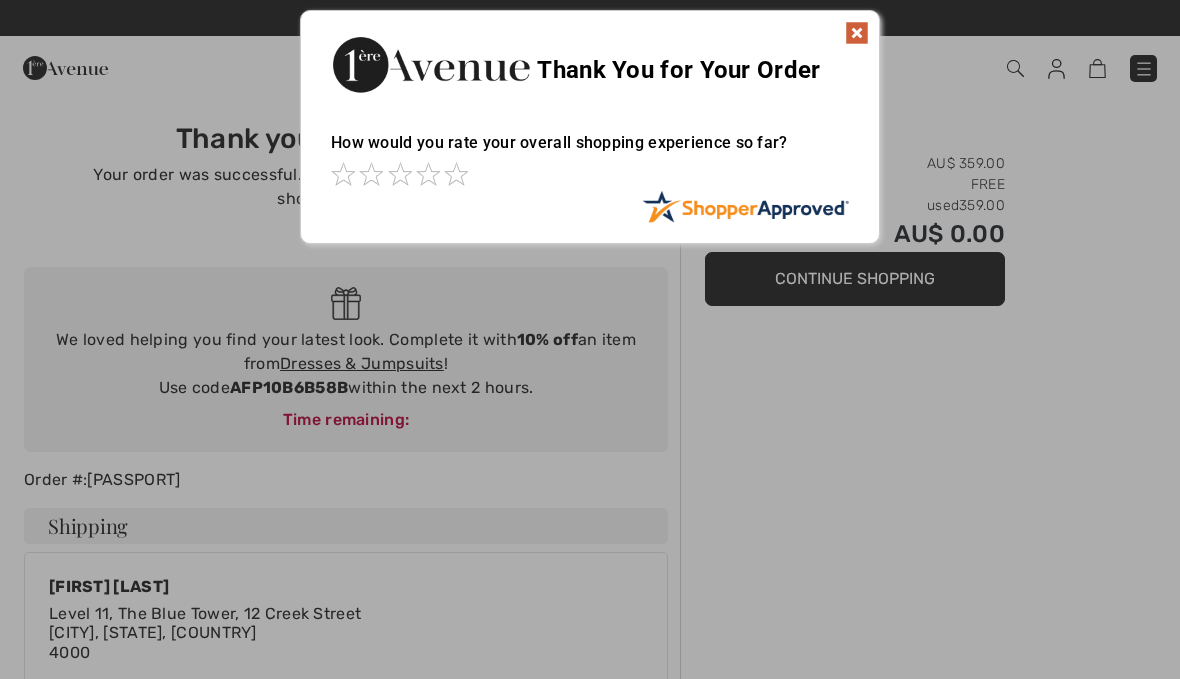click at bounding box center (857, 33) 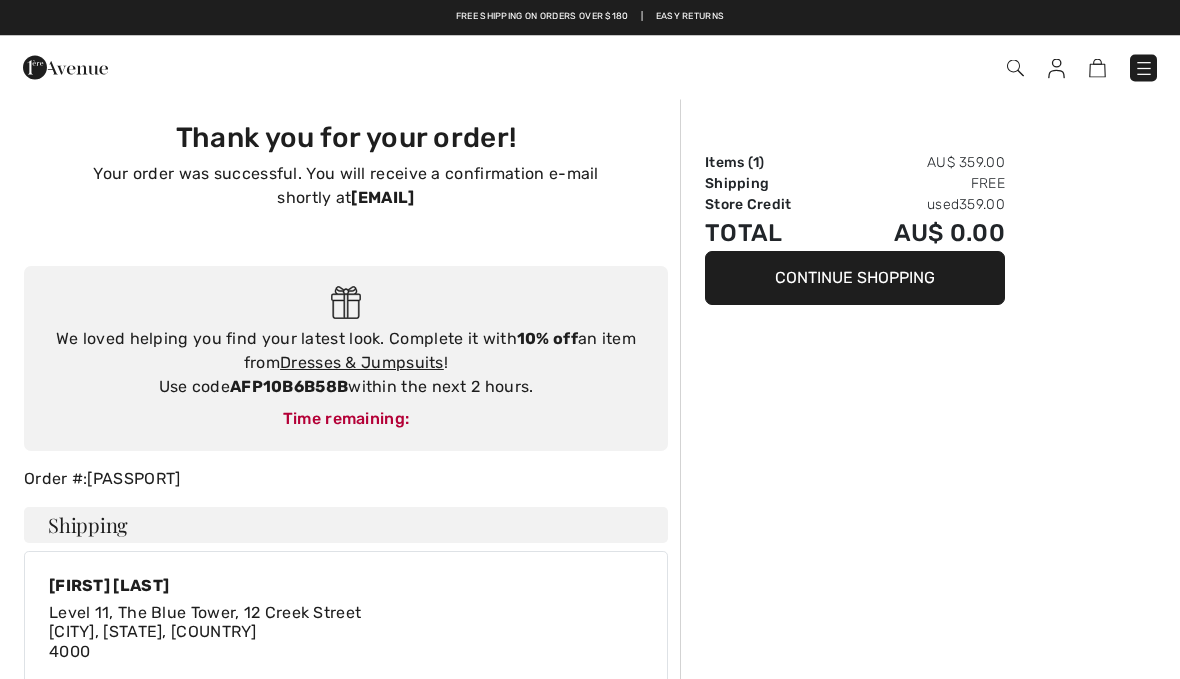 scroll, scrollTop: 0, scrollLeft: 0, axis: both 